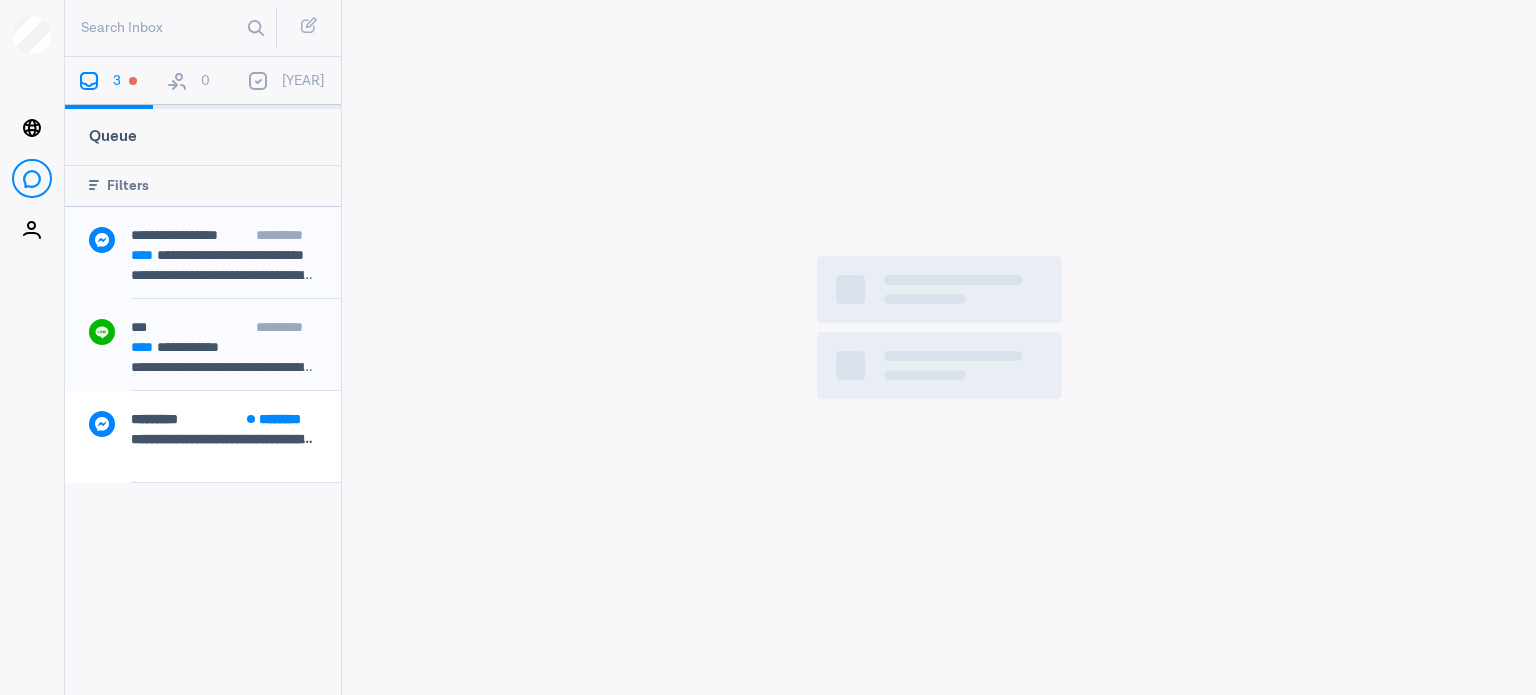 scroll, scrollTop: 0, scrollLeft: 0, axis: both 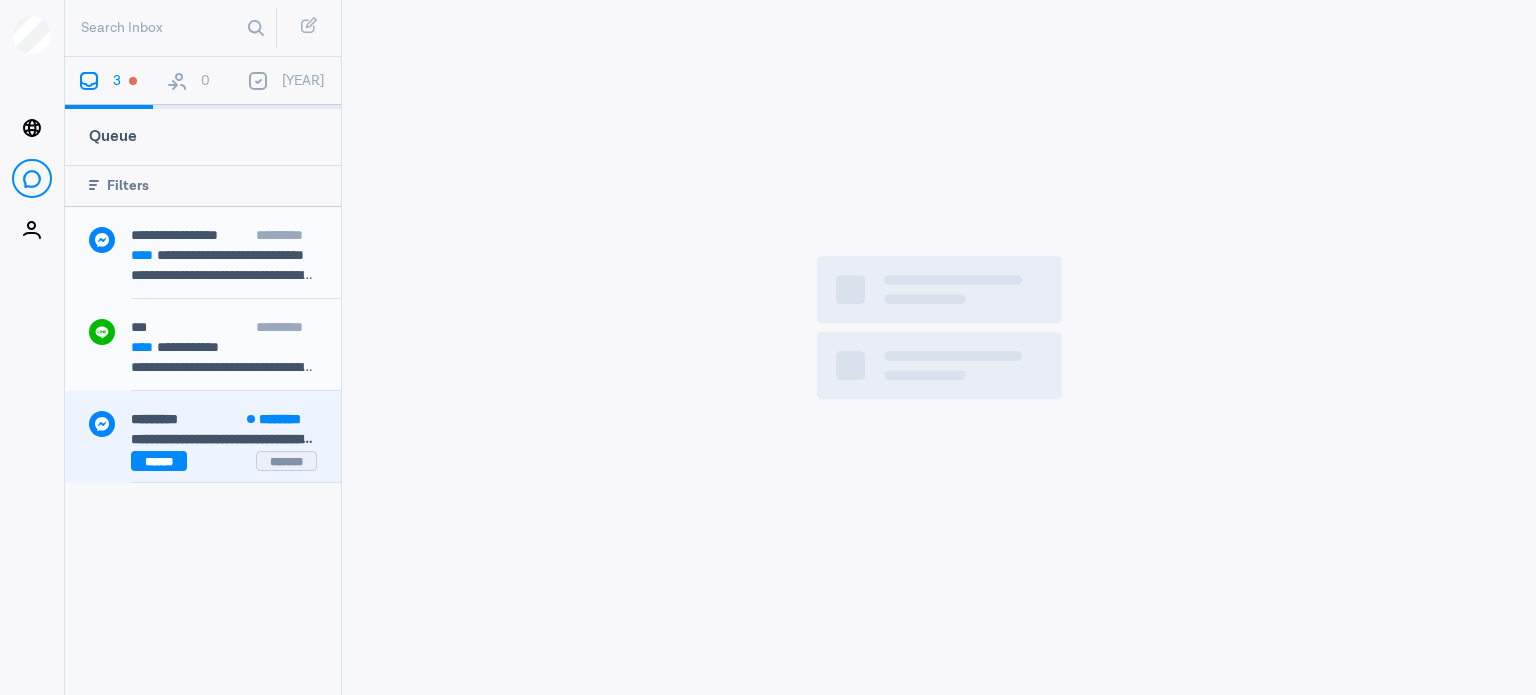 click on "**********" at bounding box center (224, 439) 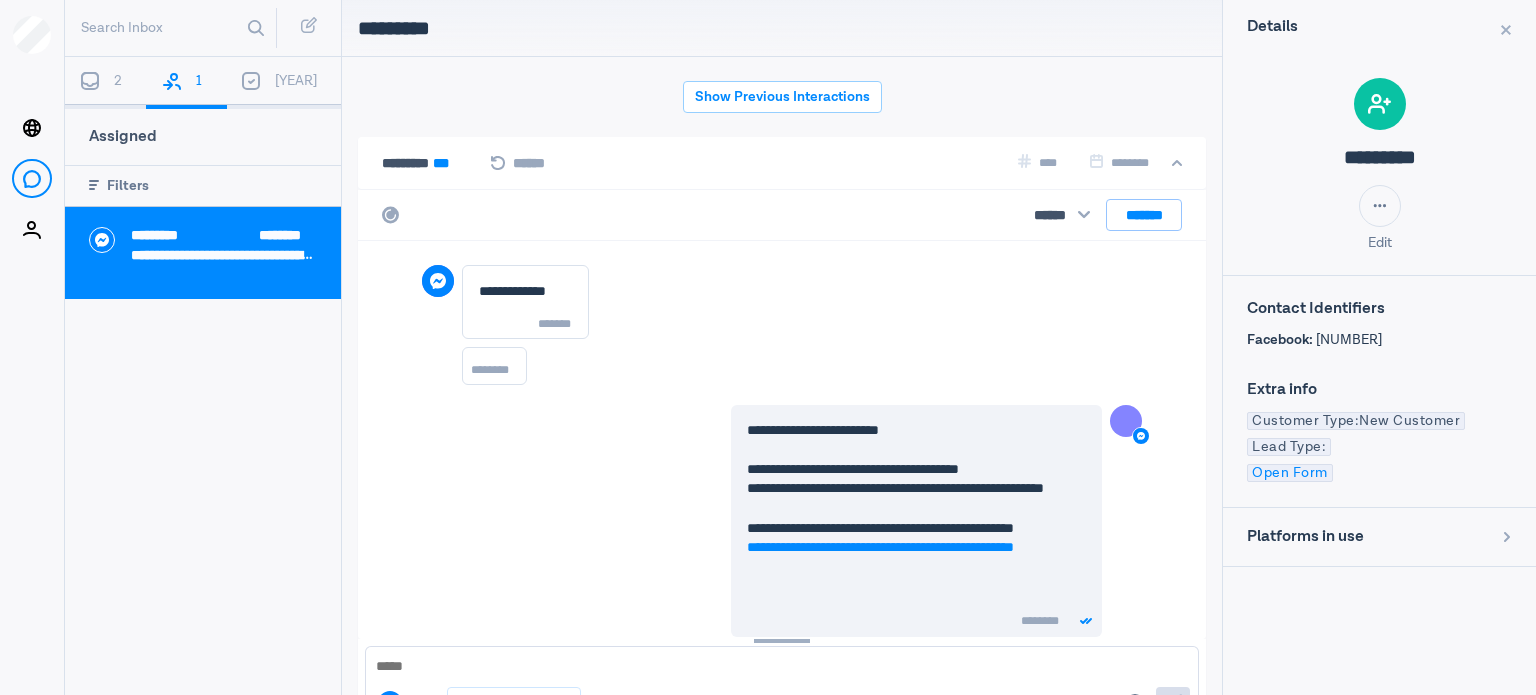 scroll, scrollTop: 79, scrollLeft: 0, axis: vertical 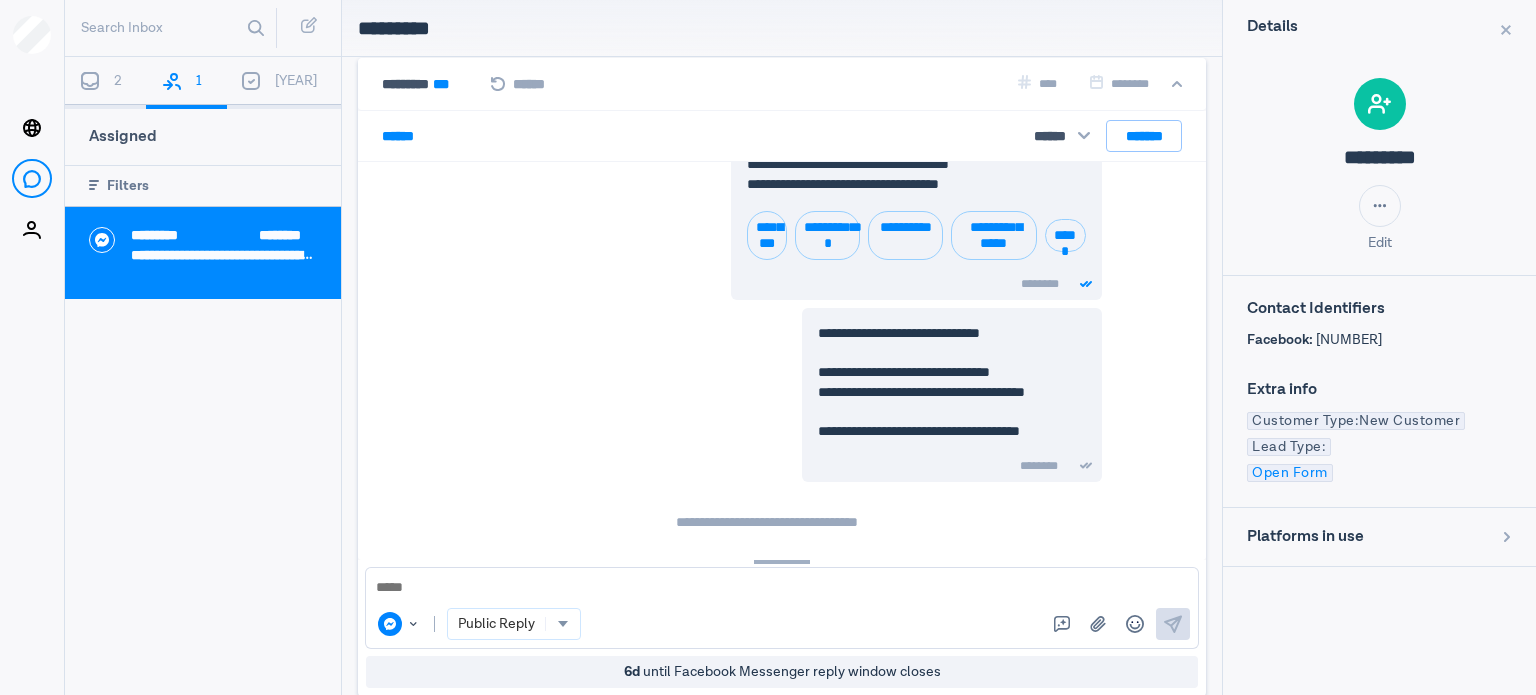 click at bounding box center [782, 588] 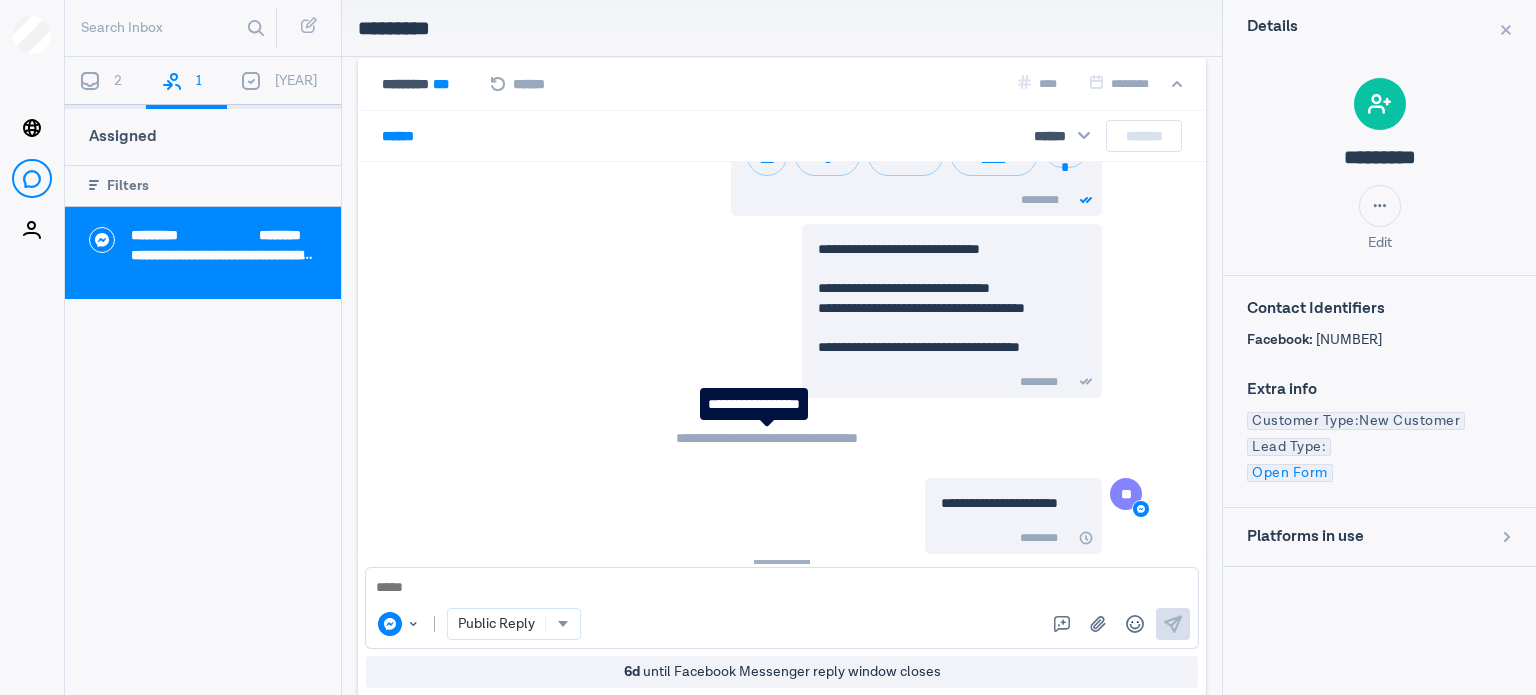 scroll, scrollTop: 684, scrollLeft: 0, axis: vertical 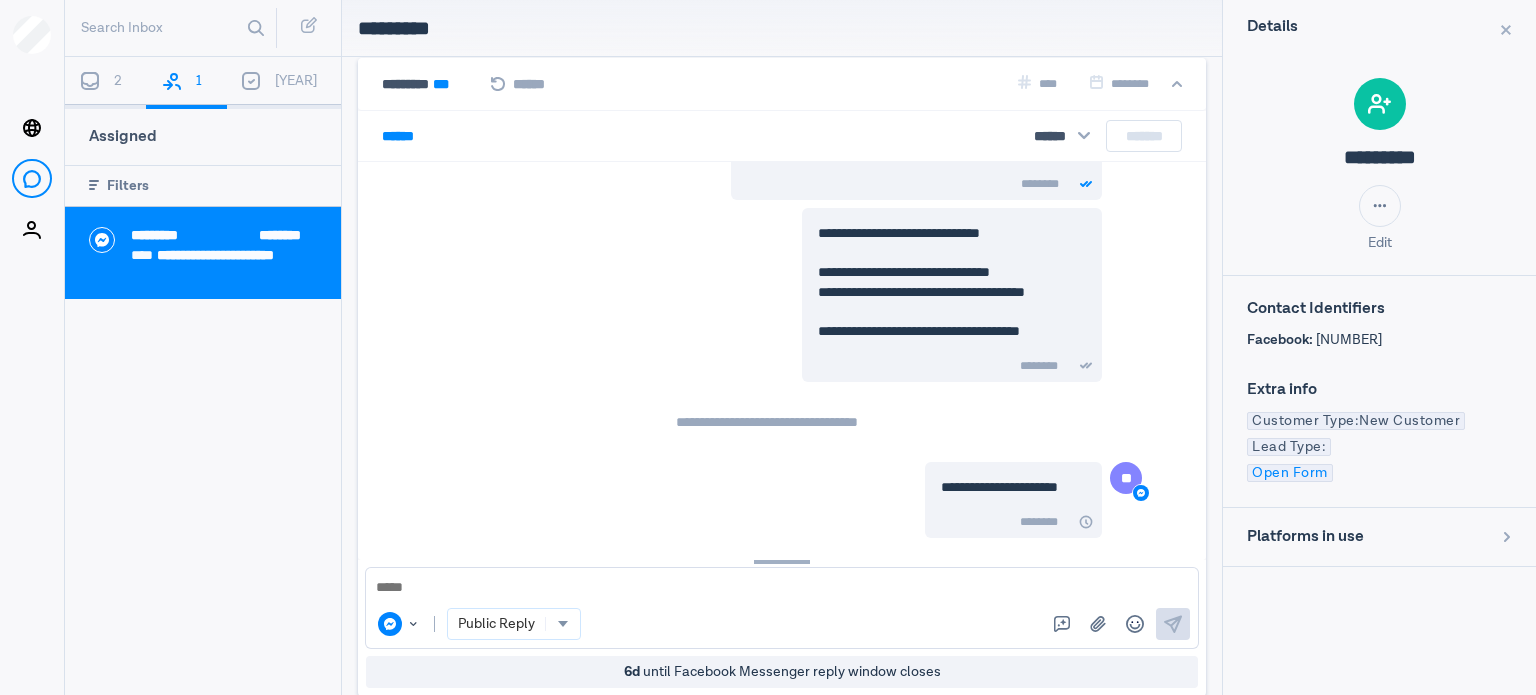 click on "* ****" at bounding box center (401, 136) 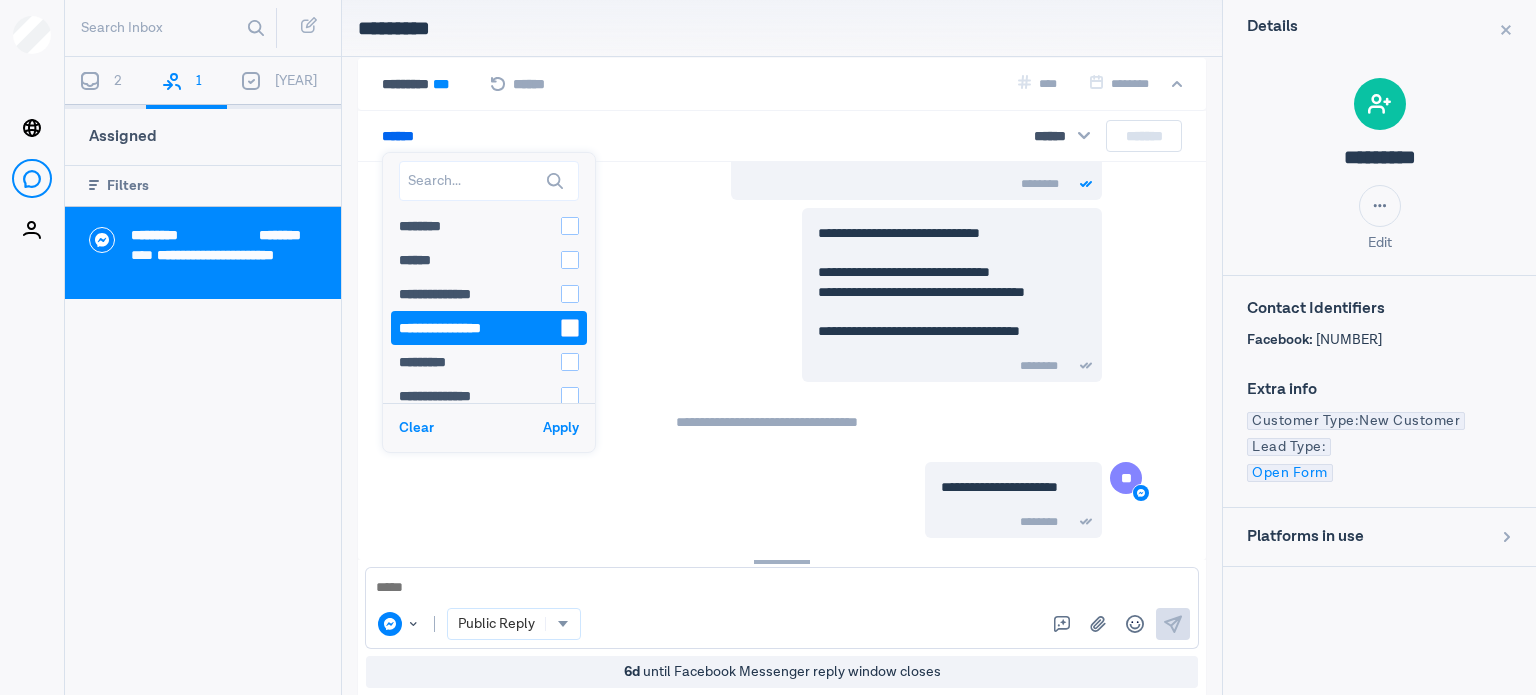 click on "**********" at bounding box center (477, 328) 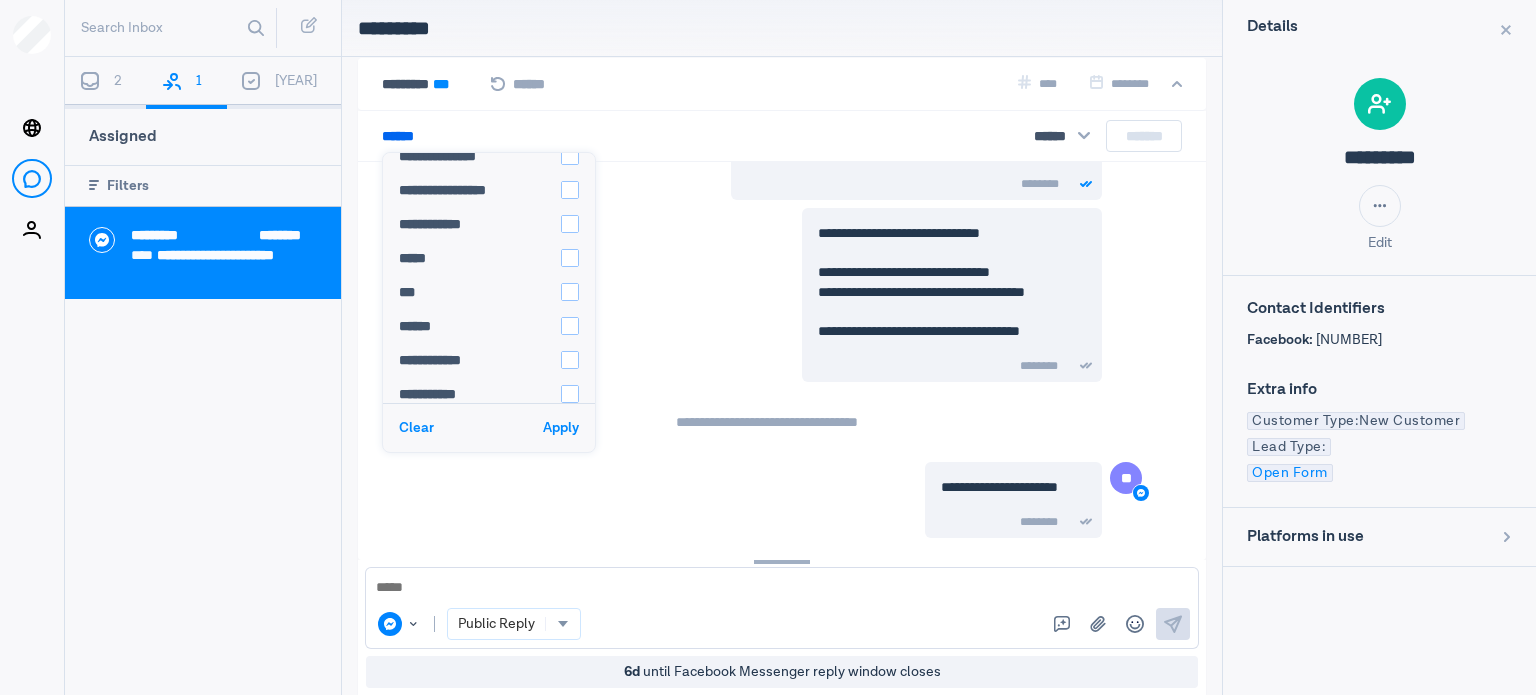 scroll, scrollTop: 272, scrollLeft: 0, axis: vertical 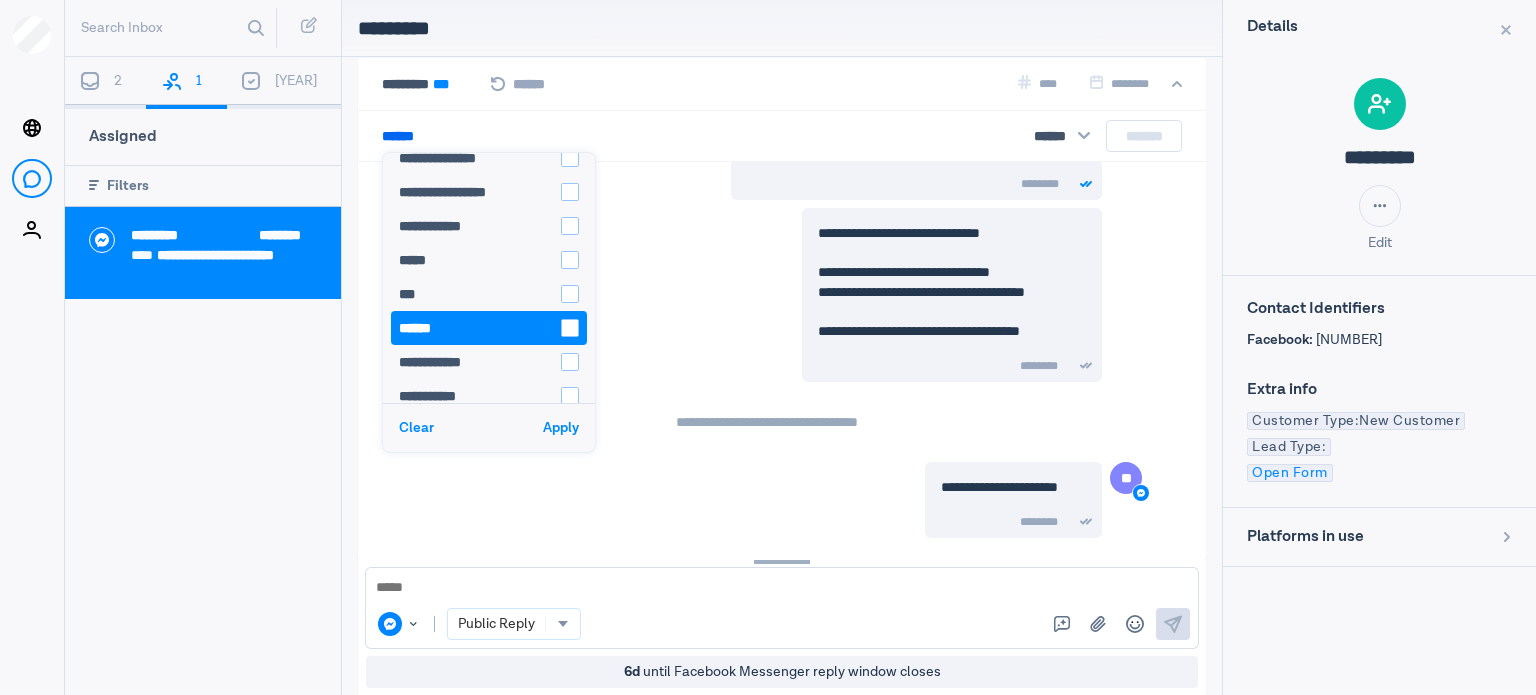 click on "******" at bounding box center (477, 328) 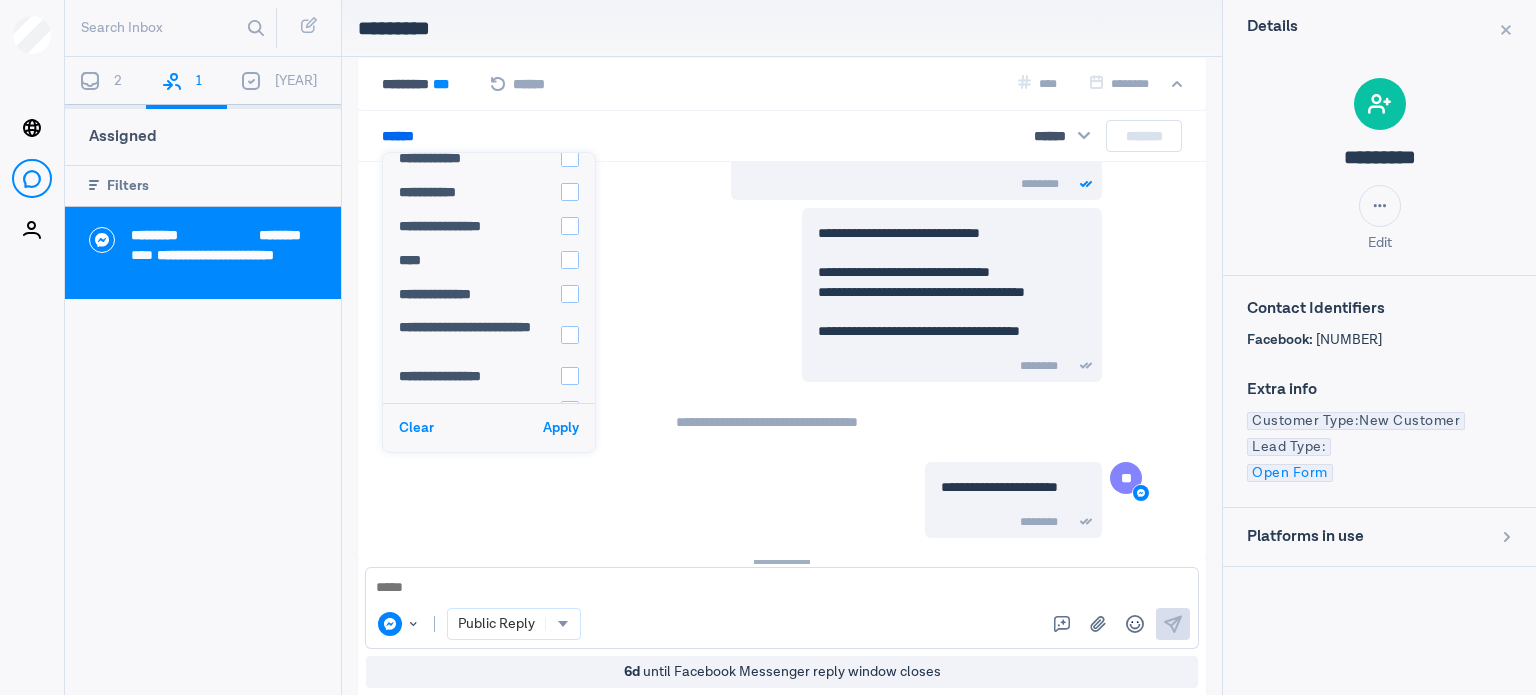 scroll, scrollTop: 490, scrollLeft: 0, axis: vertical 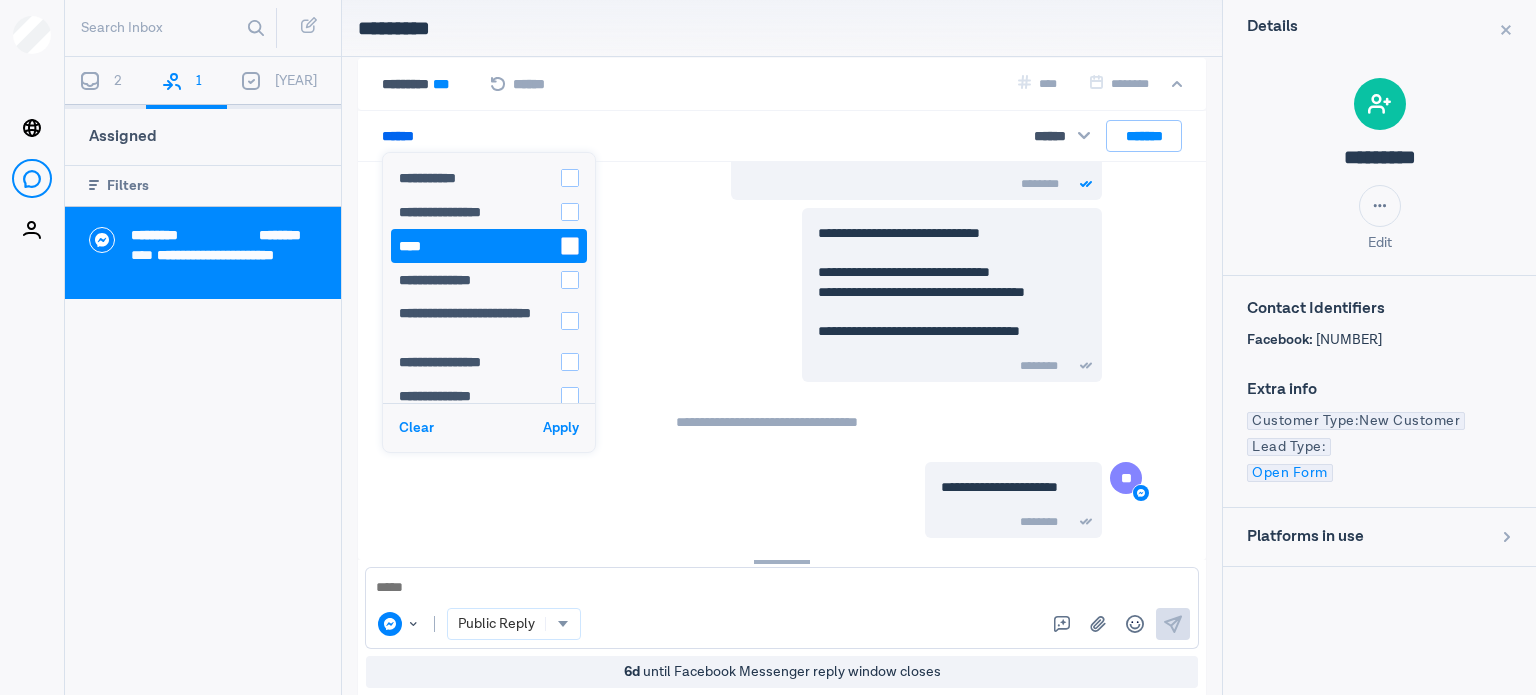click on "****" at bounding box center [477, 246] 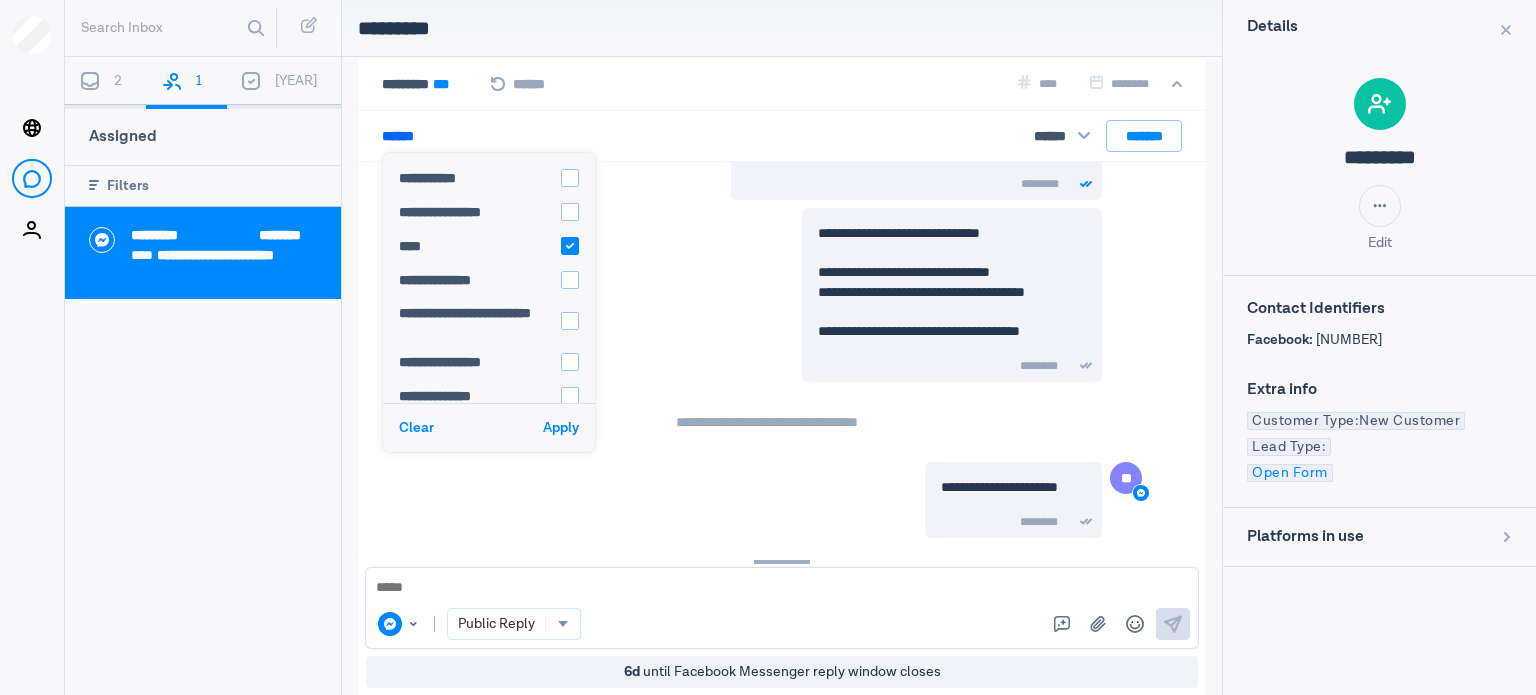 click on "Apply" at bounding box center [561, 428] 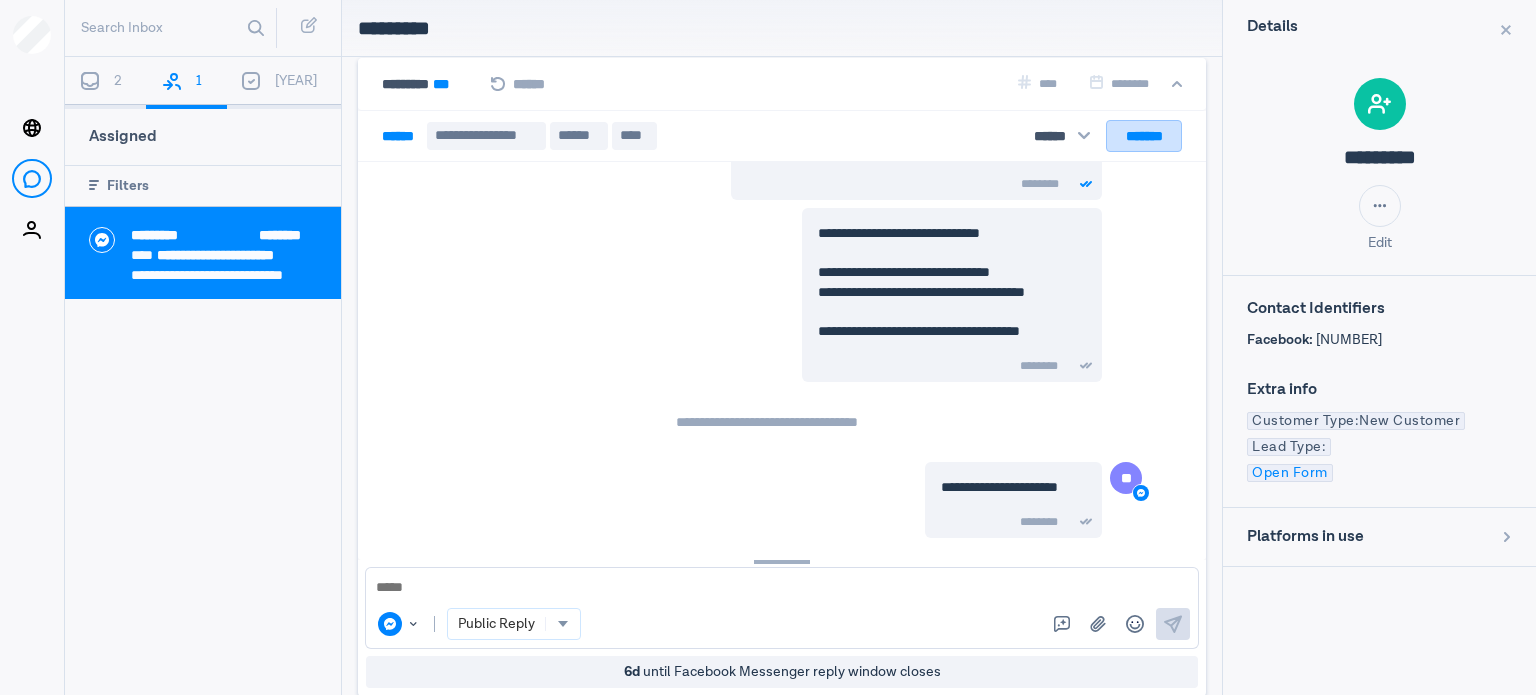 click on "*******" at bounding box center [1144, 136] 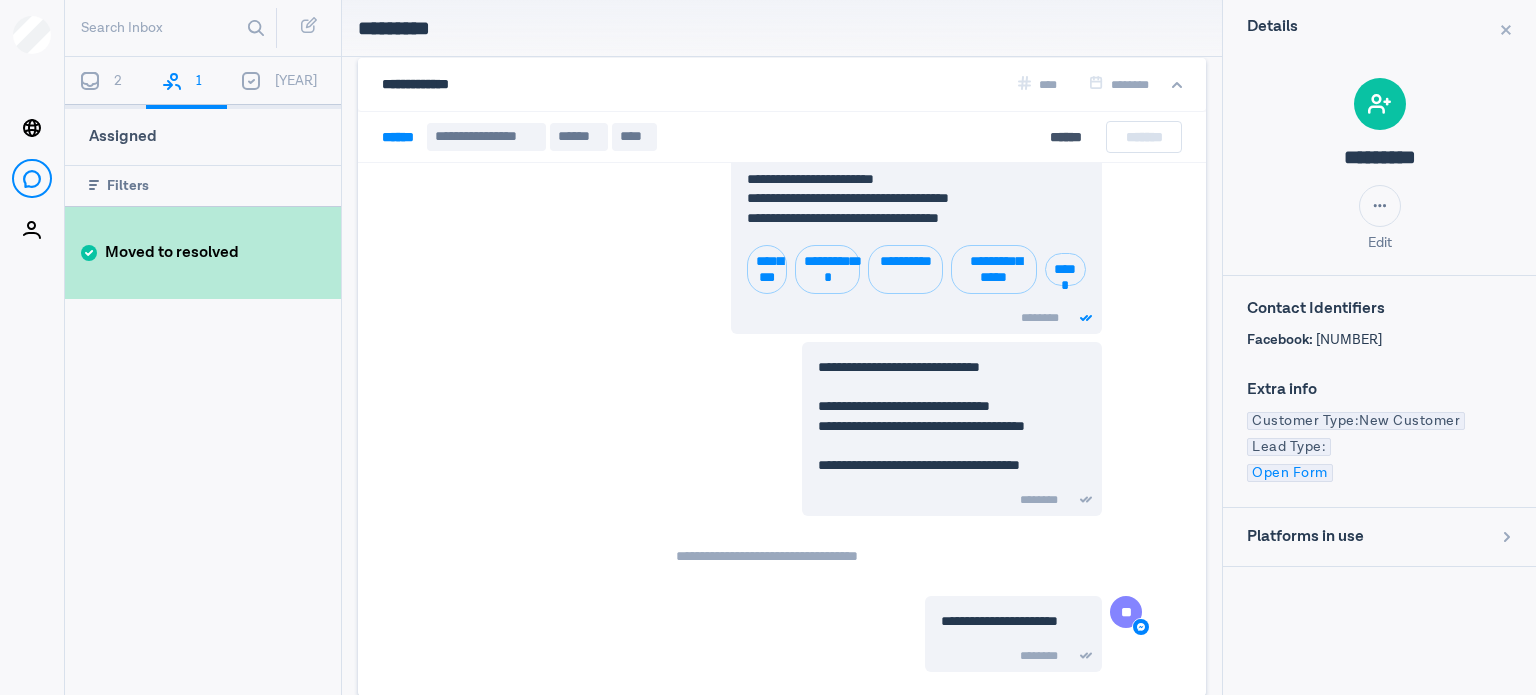 scroll, scrollTop: 549, scrollLeft: 0, axis: vertical 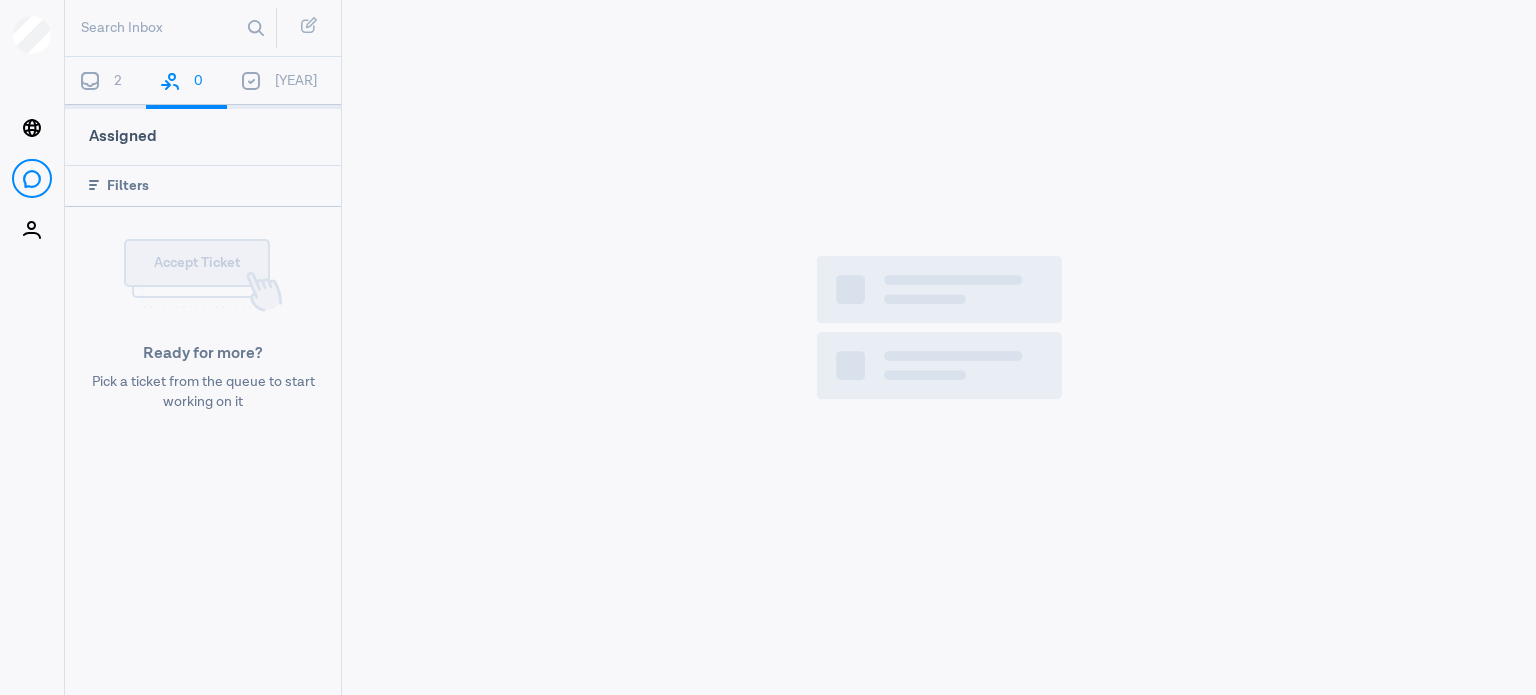 click on "2" at bounding box center (118, 81) 